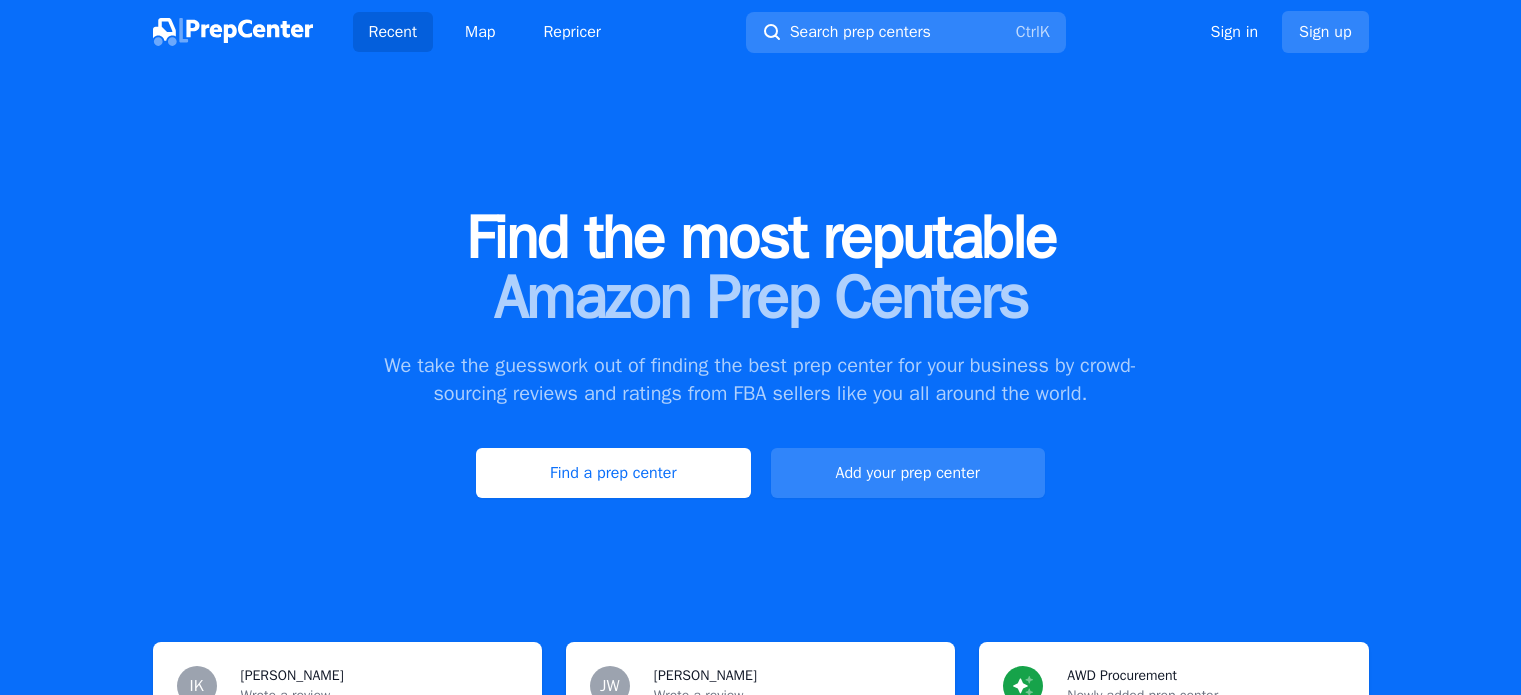 scroll, scrollTop: 0, scrollLeft: 0, axis: both 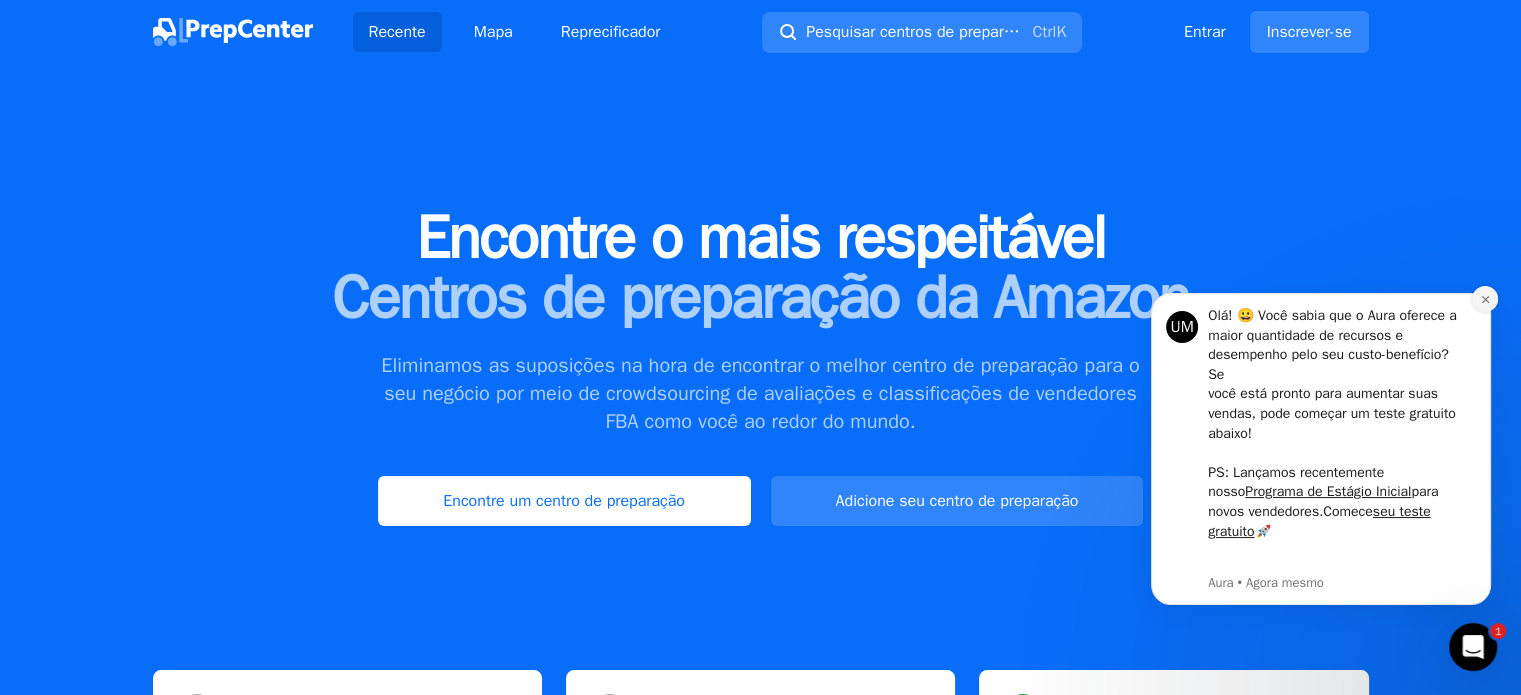 click 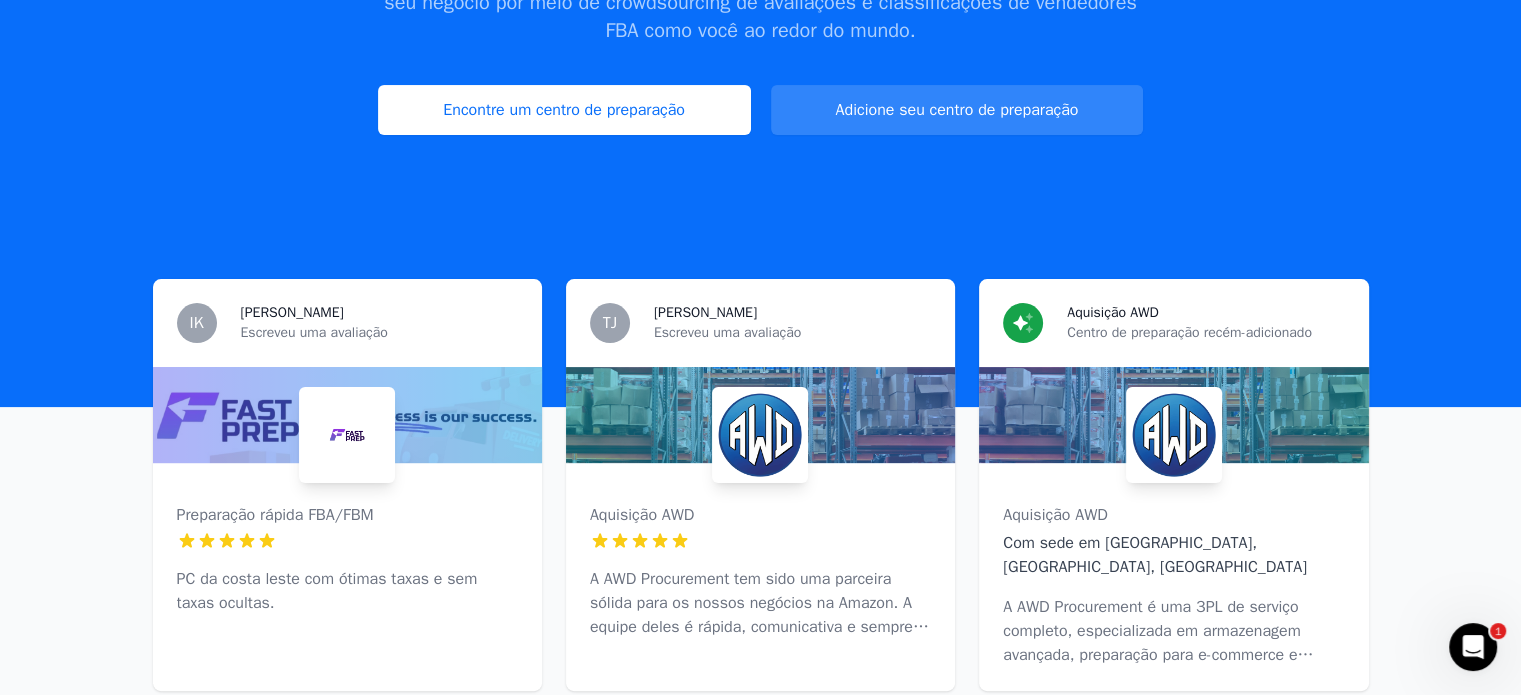 scroll, scrollTop: 200, scrollLeft: 0, axis: vertical 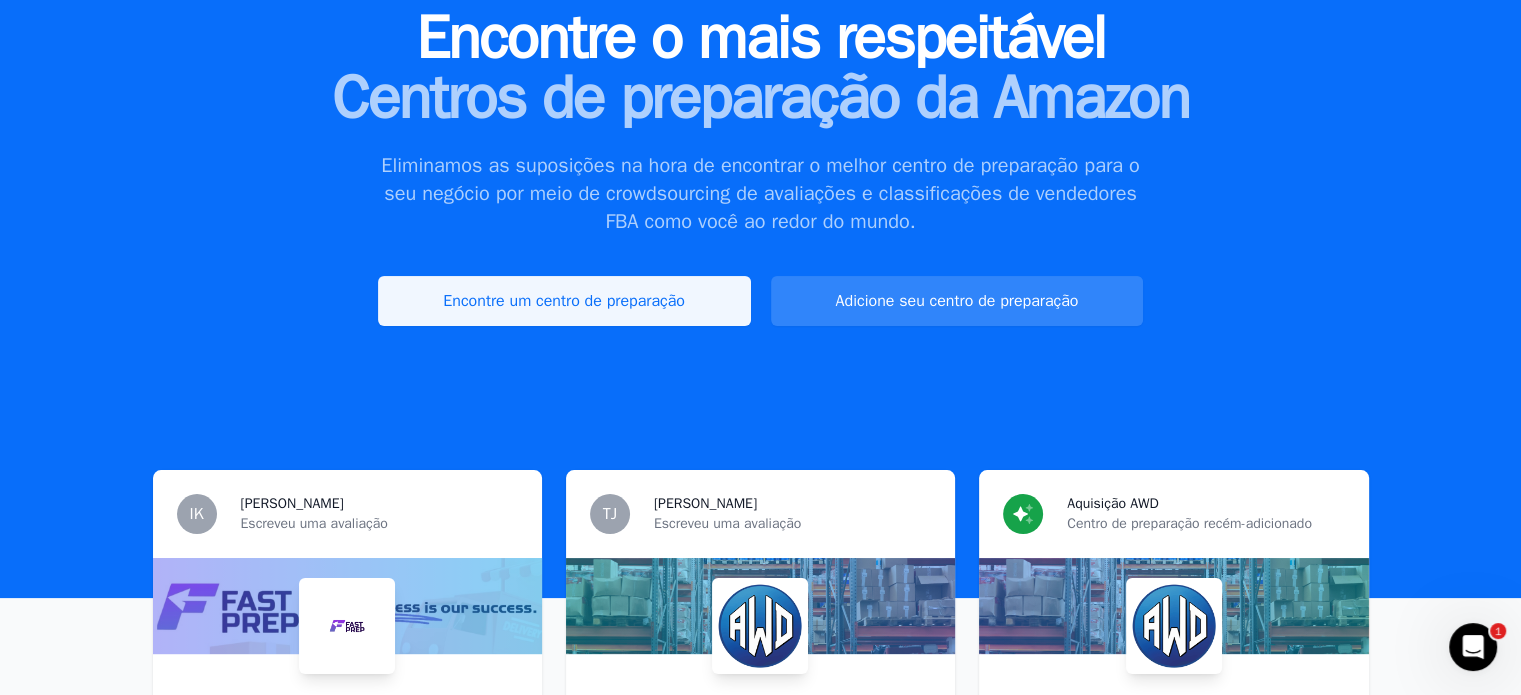 click on "Encontre um centro de preparação" at bounding box center (564, 301) 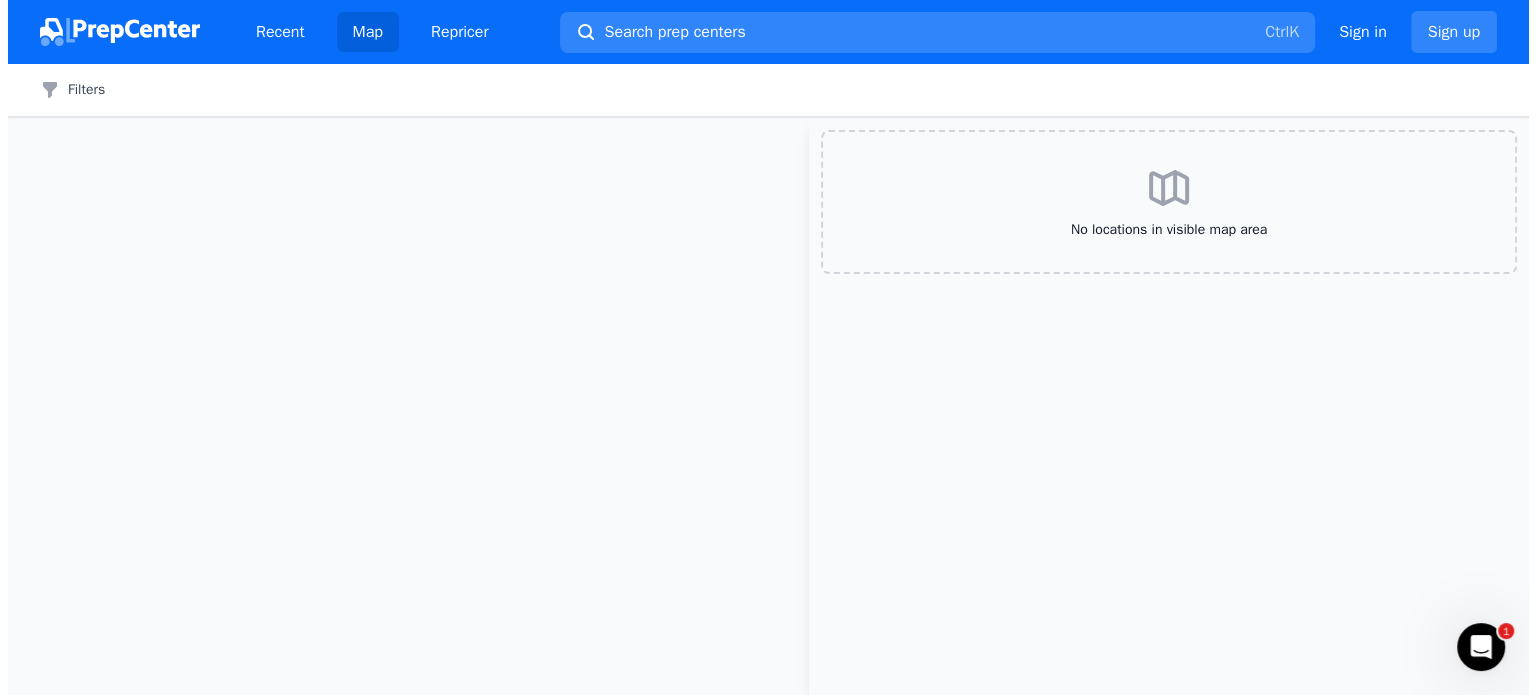 scroll, scrollTop: 0, scrollLeft: 0, axis: both 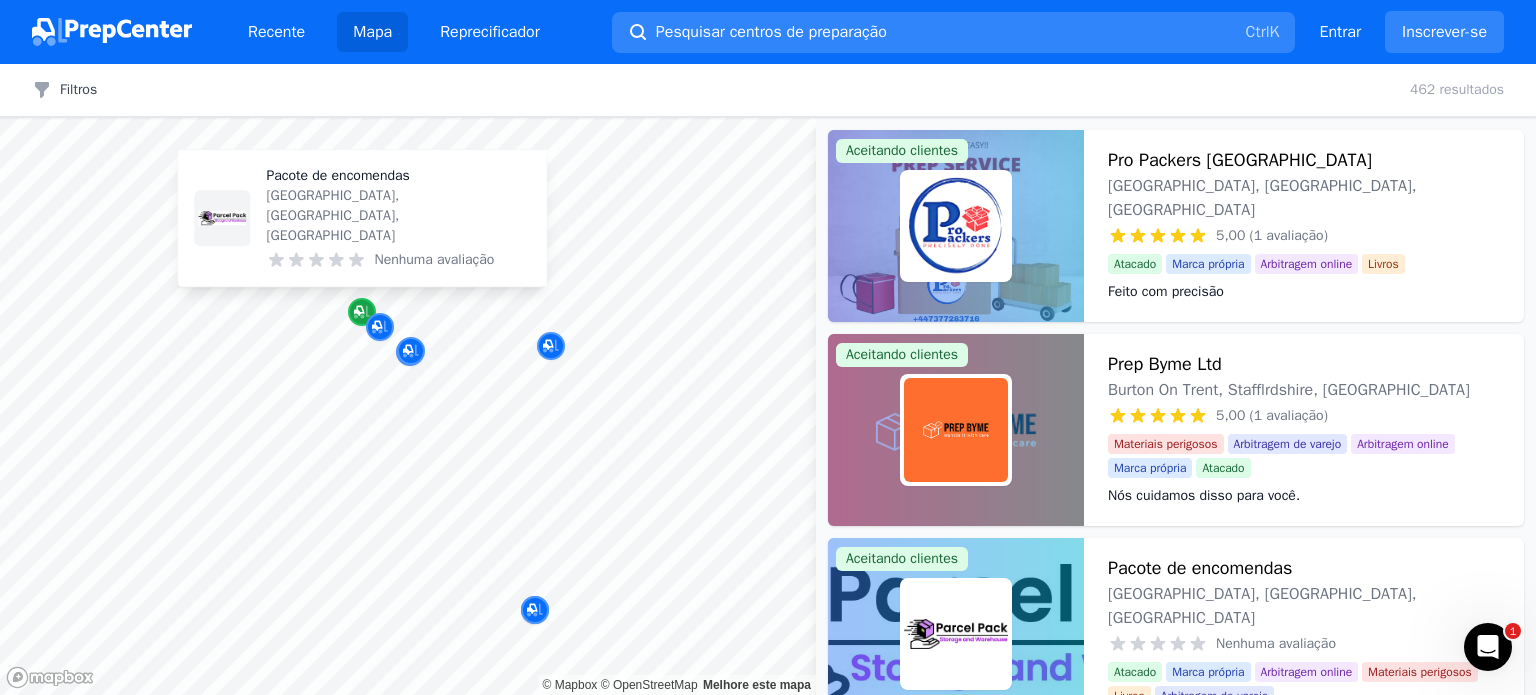 click 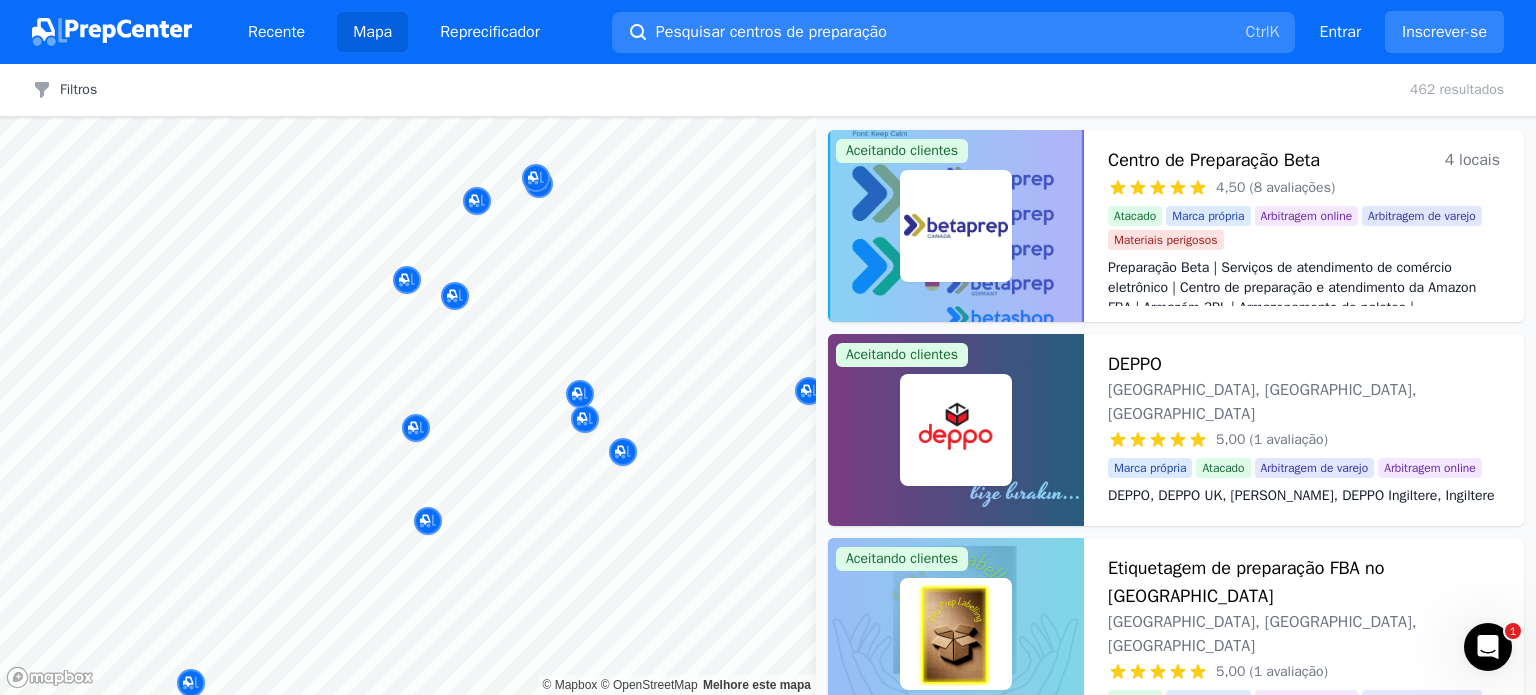 click on "Recente Mapa Reprecificador Pesquisar centros de preparação Ctrl  K Abra o menu principal Entrar Inscrever-se Filtros Filtros Limpar tudo 462 resultados Mapa © Mapbox    © OpenStreetMap    Melhore este mapa Aceitando clientes Centro de Preparação Beta 4 locais 4,50 (8 avaliações) Beta Prep | eCommerce Fulfillment Services | Amazon FBA Prep & Fulfillment Center | 3PL Warehouse | Pallet Storage | Atacado Marca própria Arbitragem online Arbitragem de varejo Materiais perigosos Preparação Beta | Serviços de atendimento de comércio eletrônico | Centro de preparação e atendimento da Amazon FBA | Armazém 3PL | Armazenamento de paletes | Aceitando clientes DEPPO Leitura, [GEOGRAPHIC_DATA], [GEOGRAPHIC_DATA] 5,00 (1 avaliação) DEPPO, DEPPO [GEOGRAPHIC_DATA], DEPPO ARA DEPO, DEPPO Ingiltere, Ingiltere ara depo Marca própria Atacado Arbitragem de varejo Arbitragem online DEPPO, DEPPO [GEOGRAPHIC_DATA], DEPPO ARA DEPO, DEPPO Ingiltere, Ingiltere ara depo Aceitando clientes Etiquetagem de preparação FBA no [GEOGRAPHIC_DATA] Aylesbury, [GEOGRAPHIC_DATA], [GEOGRAPHIC_DATA] alo" at bounding box center [768, 347] 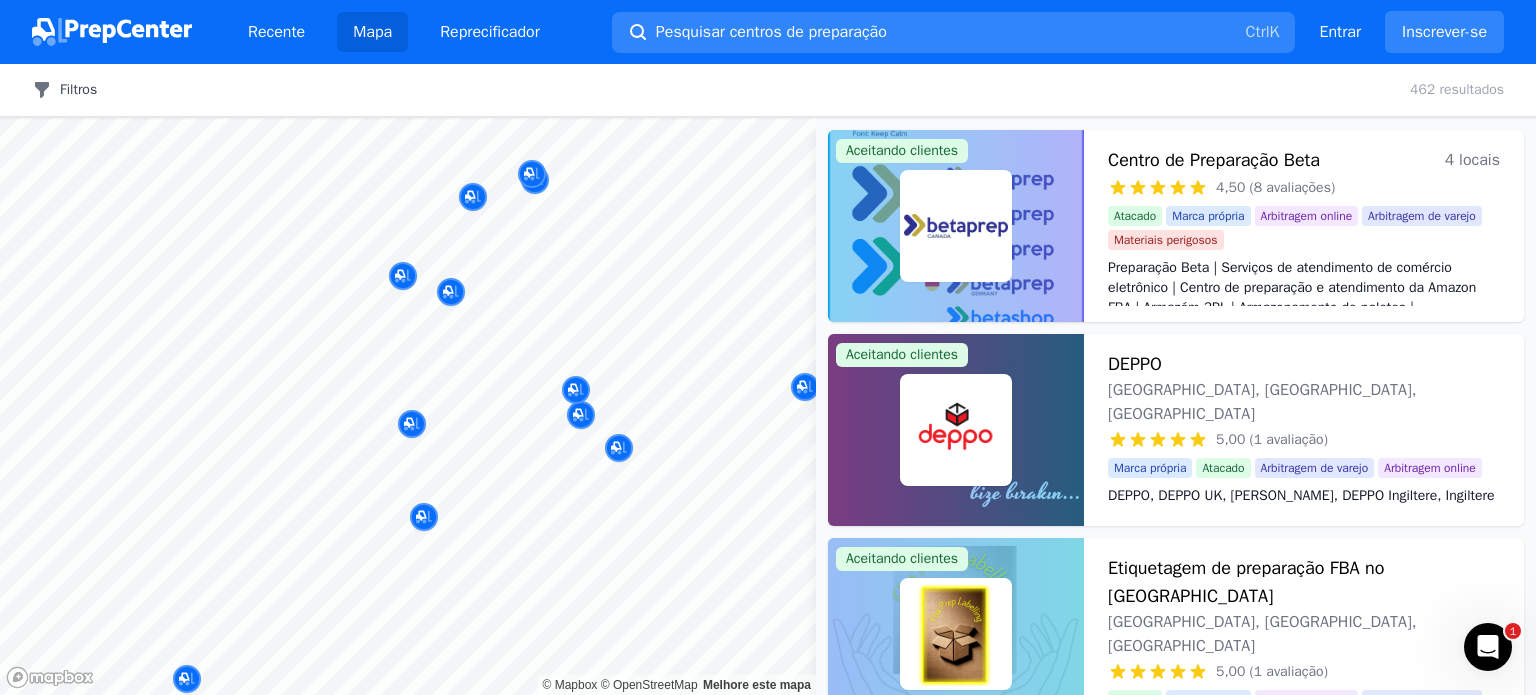 click on "Filtros" at bounding box center (78, 89) 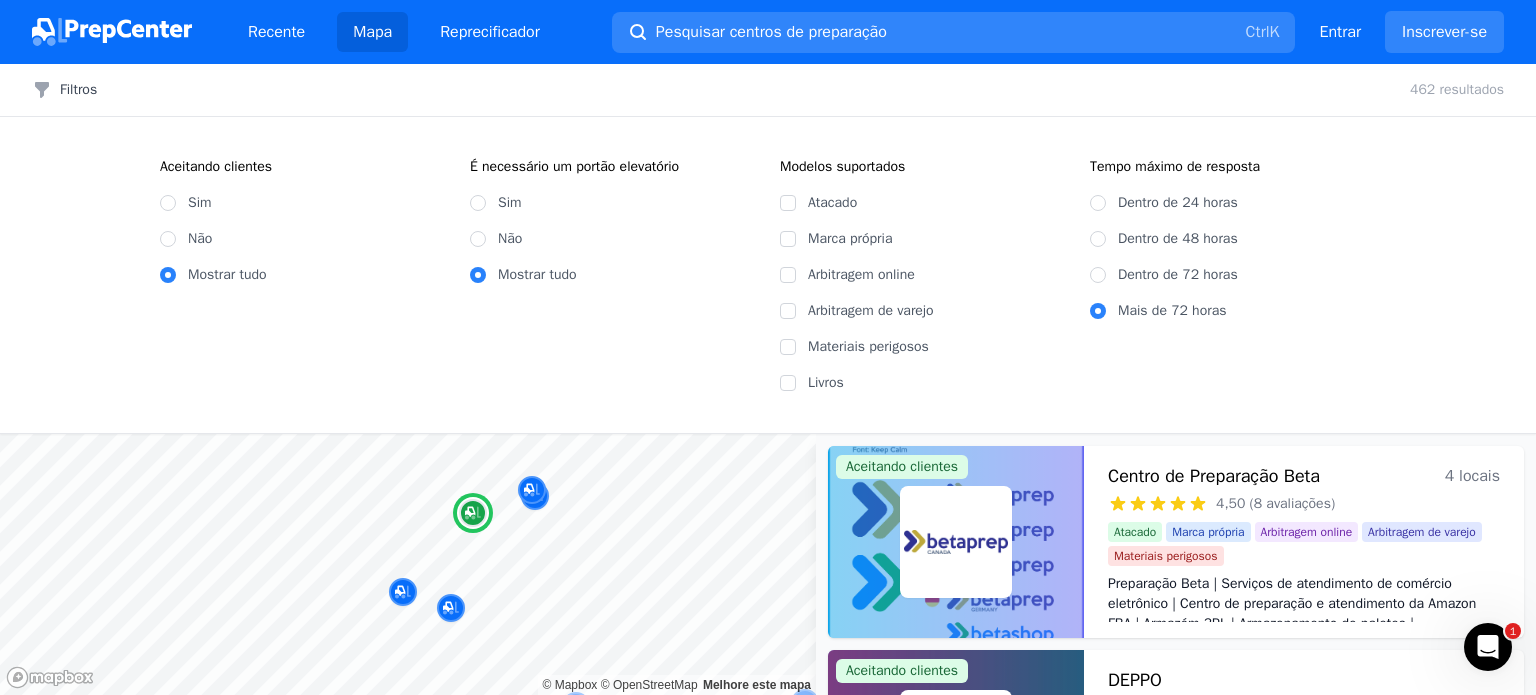 click on "Aceitando clientes Sim Não Mostrar tudo É necessário um portão elevatório Sim Não Mostrar tudo Modelos suportados Atacado Marca própria Arbitragem online Arbitragem de varejo Materiais perigosos Livros Tempo máximo de resposta Dentro de 24 horas Dentro de 48 horas Dentro de 72 horas Mais de 72 horas" at bounding box center (768, 275) 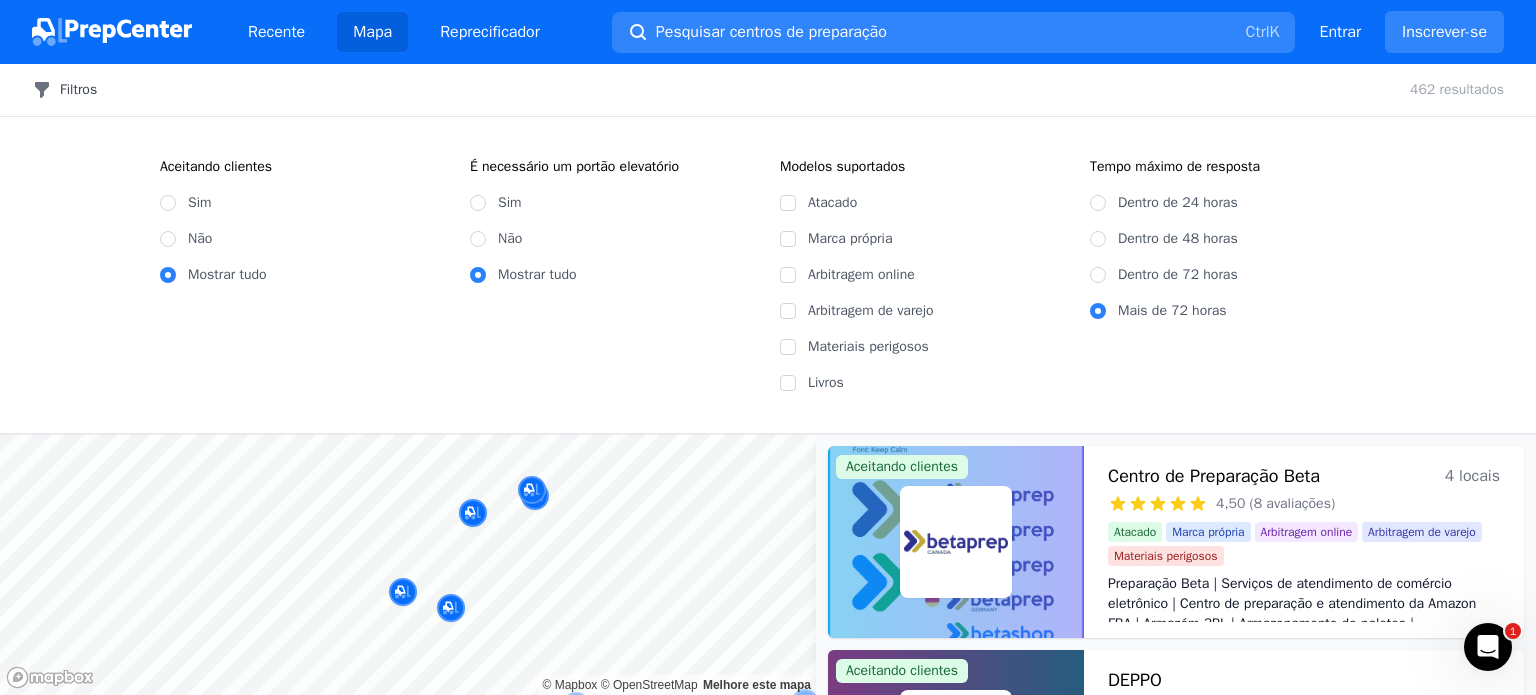 click on "Filtros" at bounding box center [78, 89] 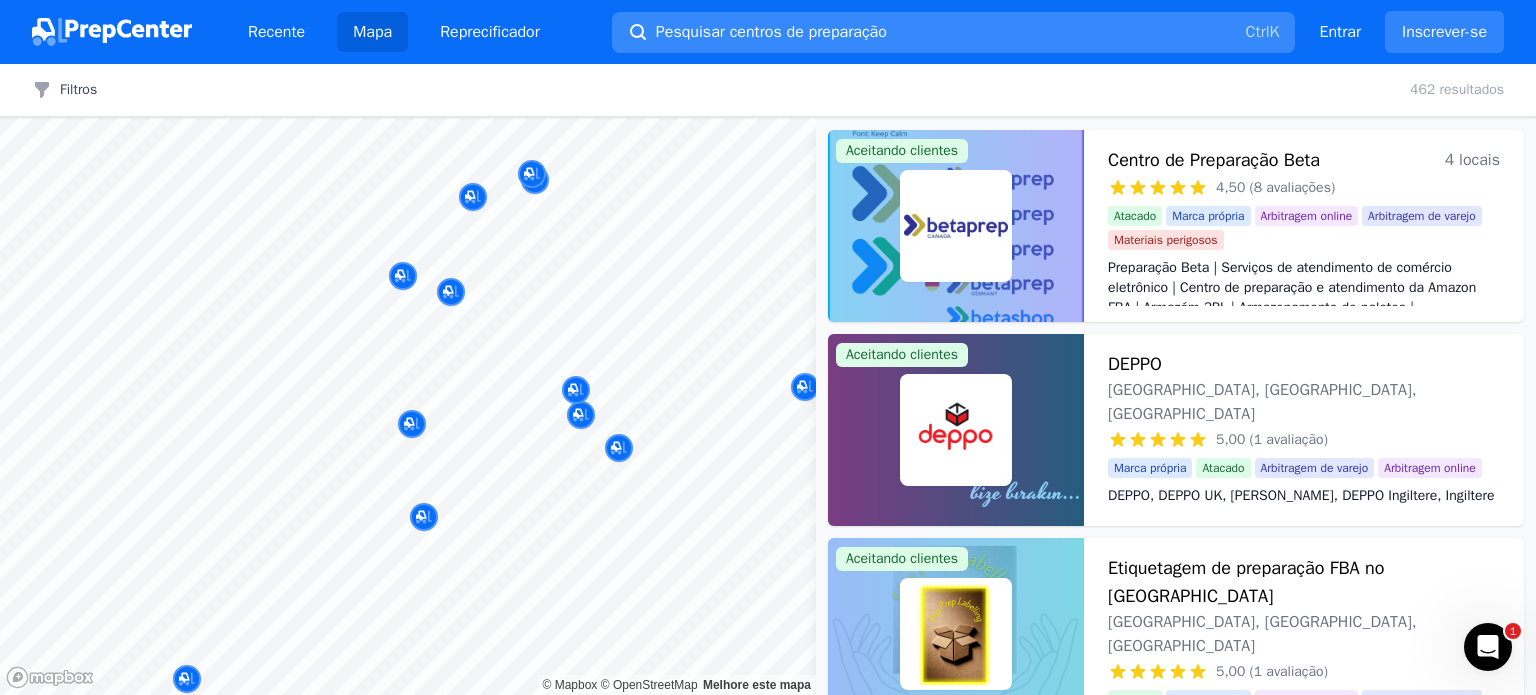 click on "Pesquisar centros de preparação Ctrl  K" at bounding box center [954, 32] 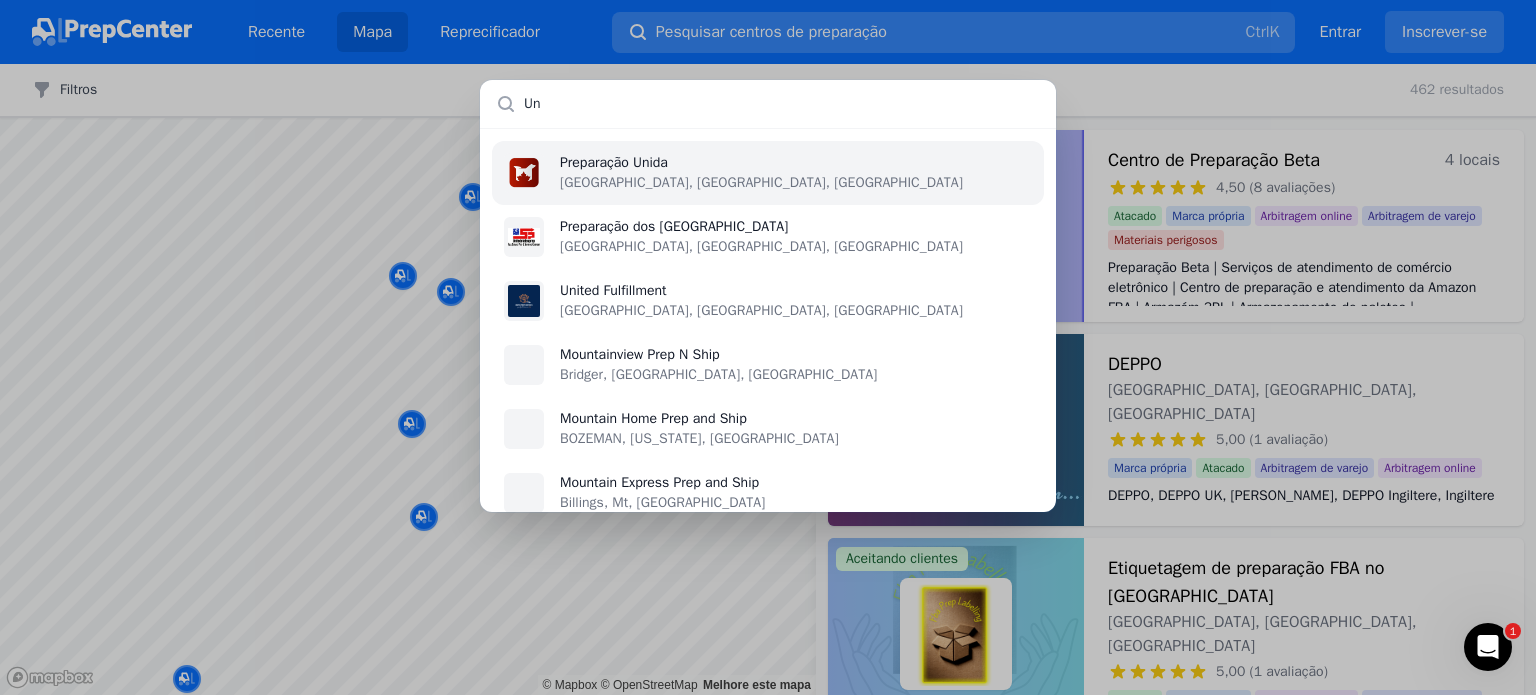 type on "U" 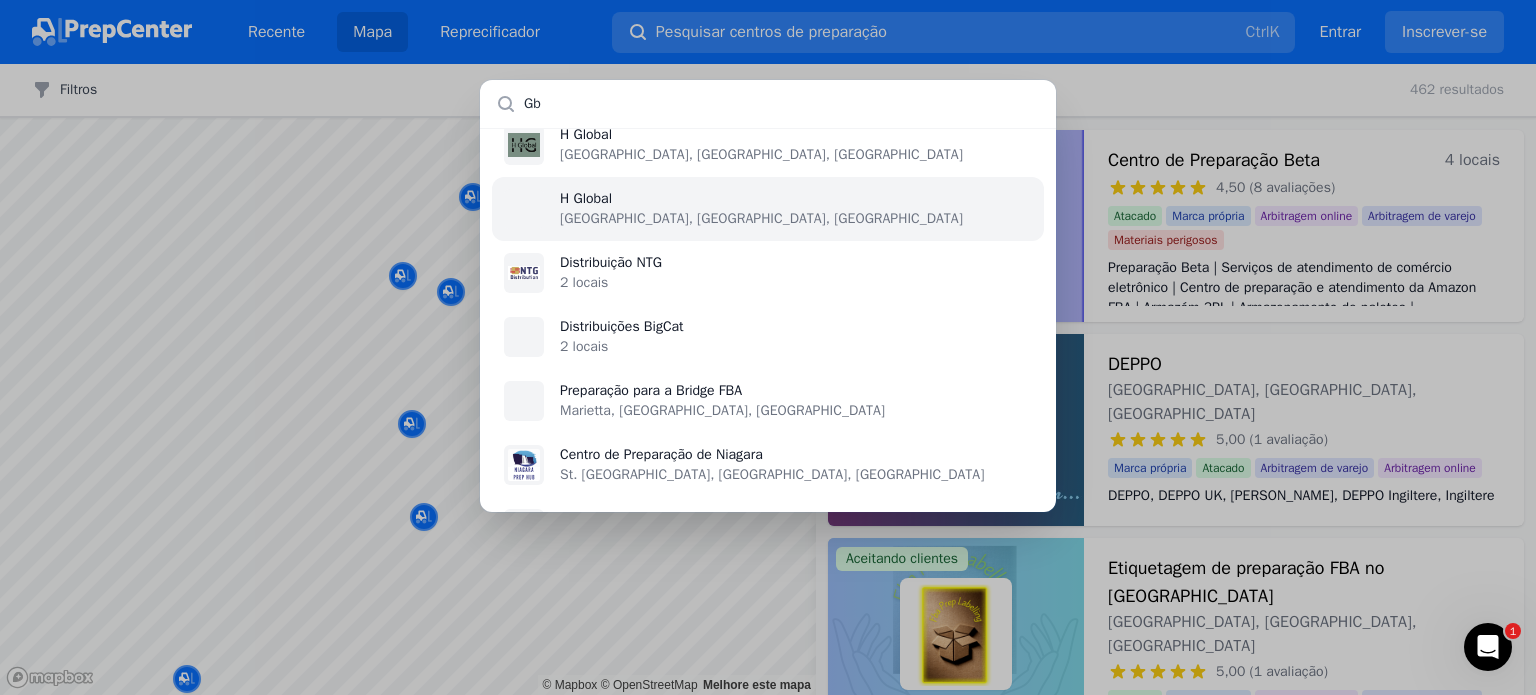 scroll, scrollTop: 0, scrollLeft: 0, axis: both 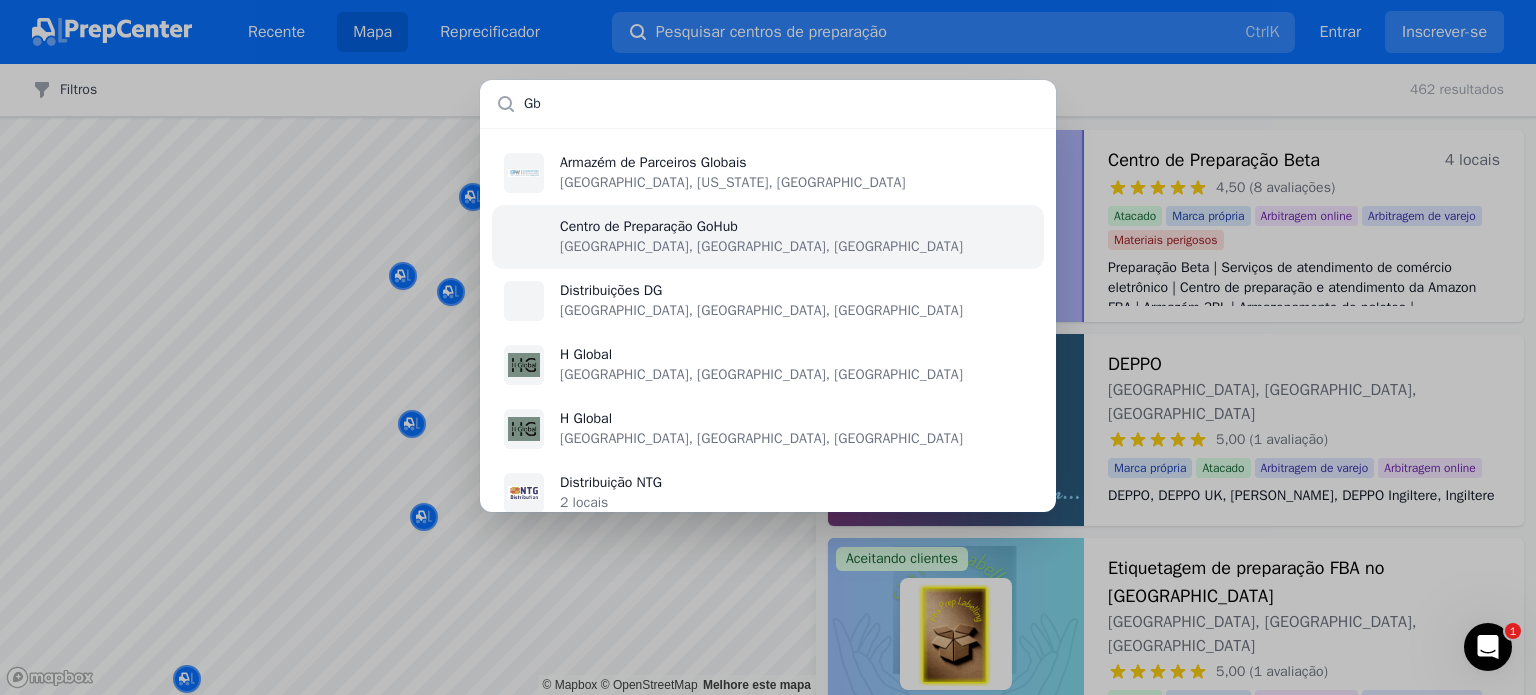 type on "G" 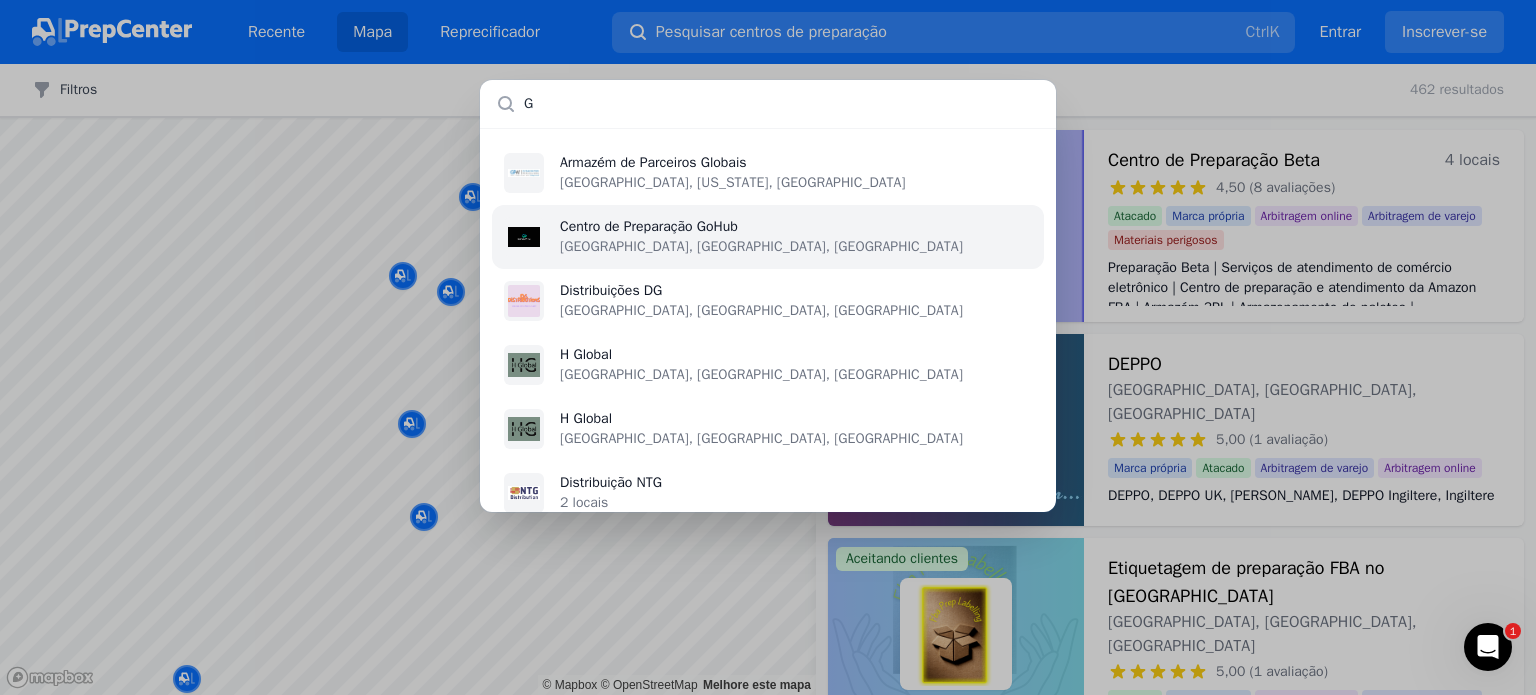 type 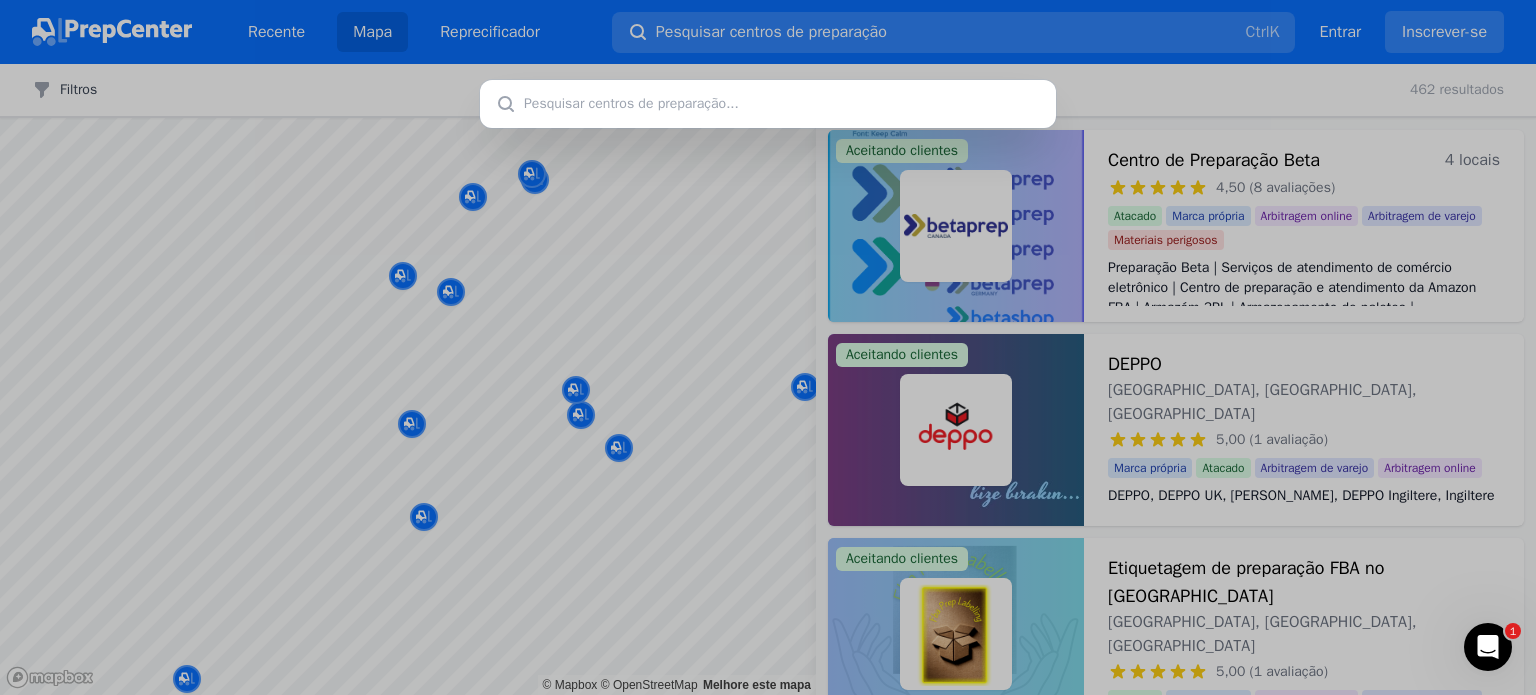 click at bounding box center (768, 347) 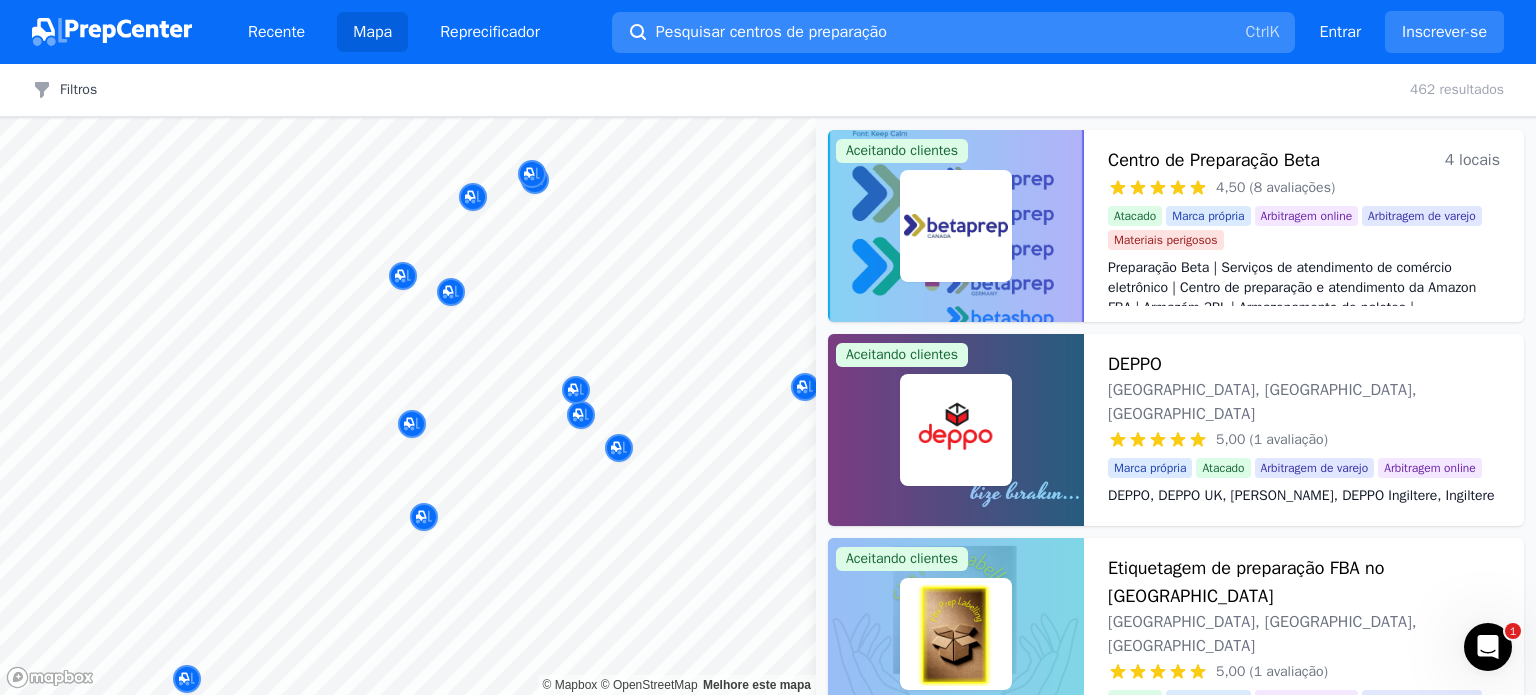 click on "Ctrl" at bounding box center (1258, 32) 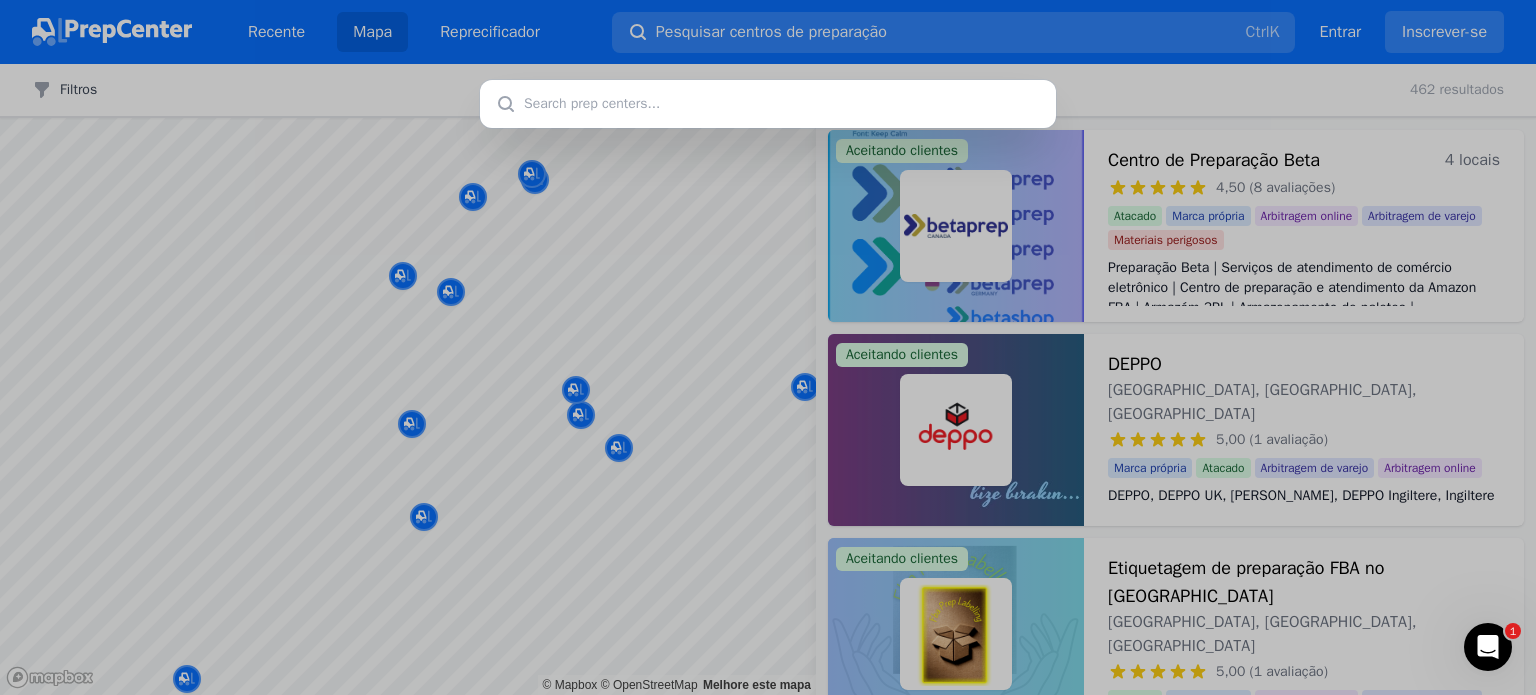 click at bounding box center (768, 347) 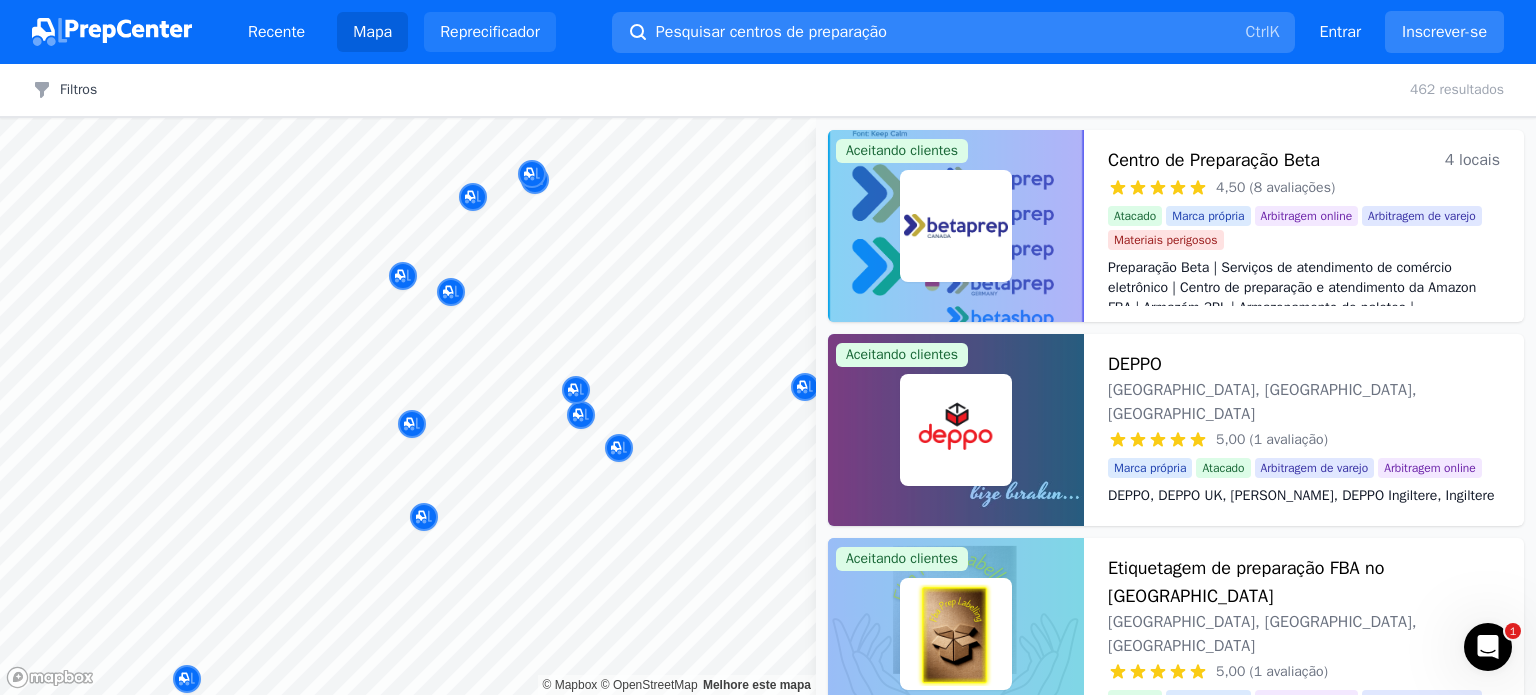 click on "Reprecificador" at bounding box center (490, 32) 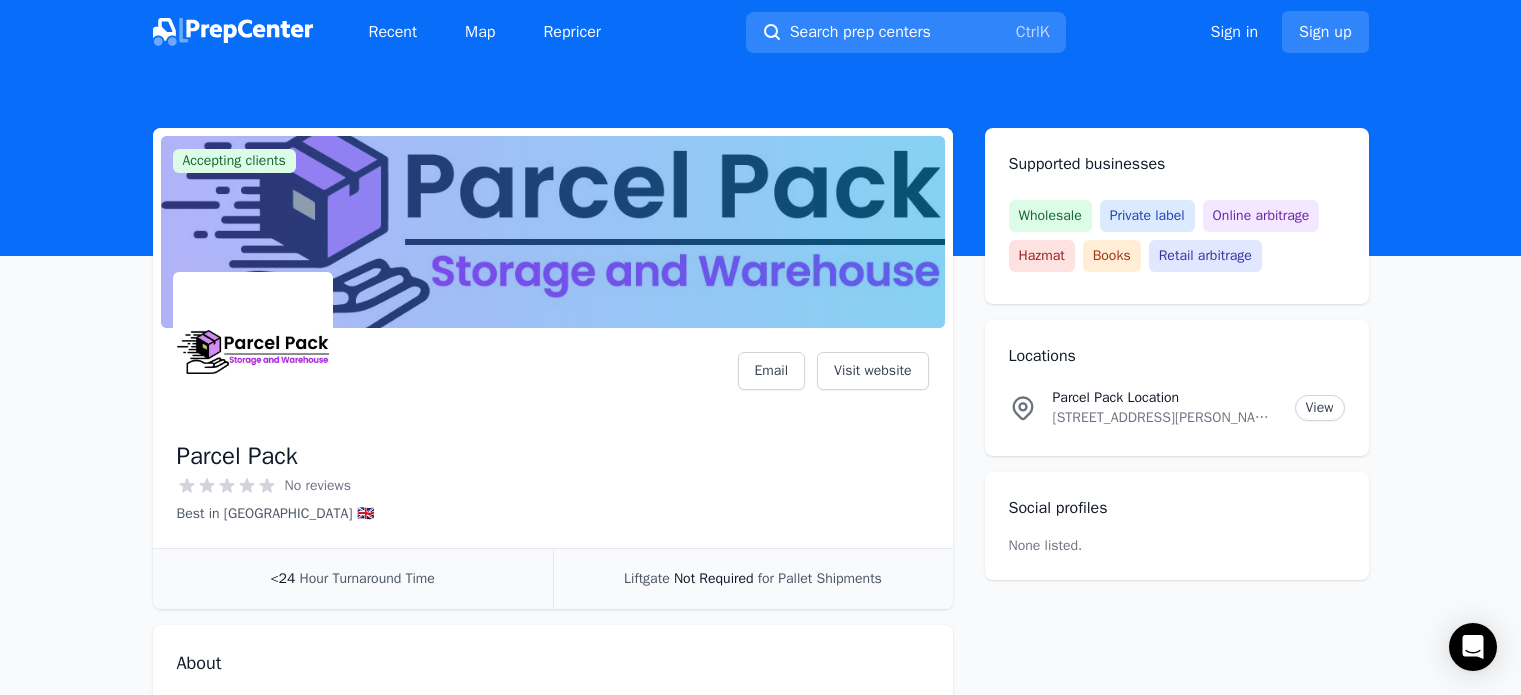 scroll, scrollTop: 0, scrollLeft: 0, axis: both 